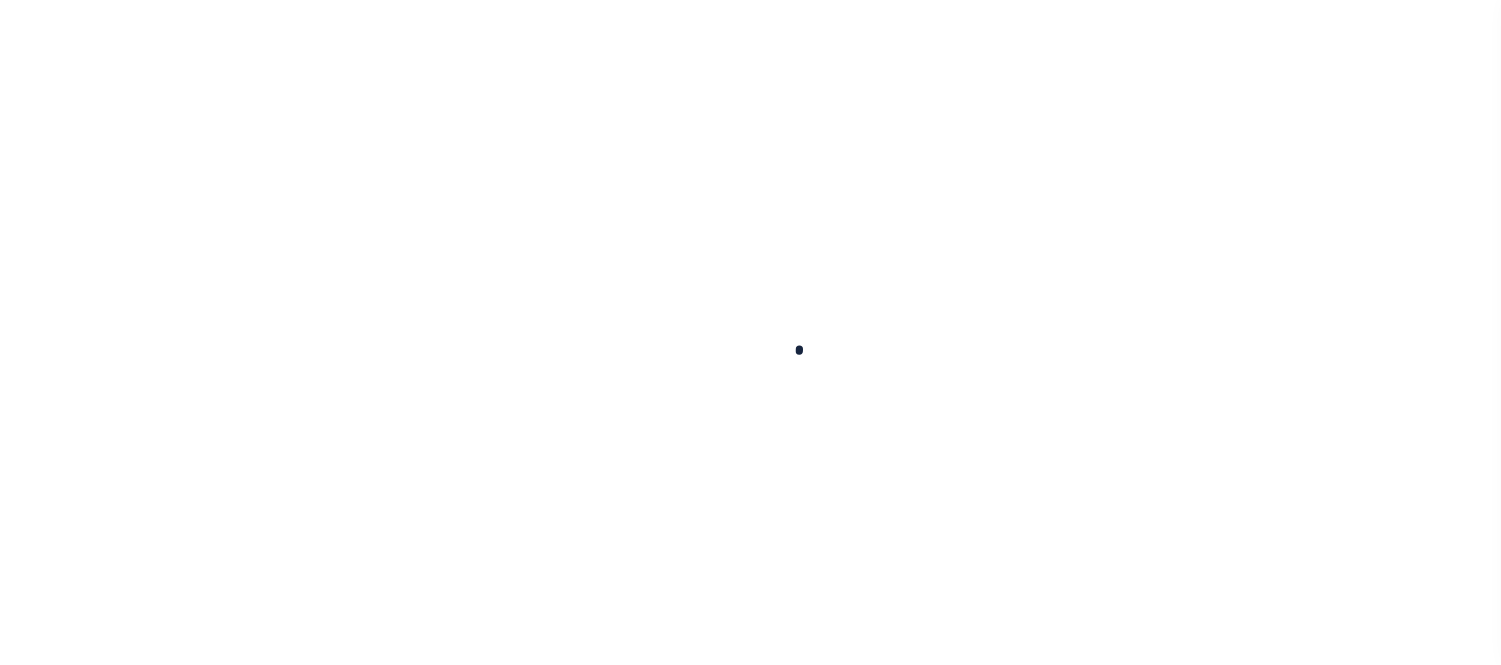 scroll, scrollTop: 0, scrollLeft: 0, axis: both 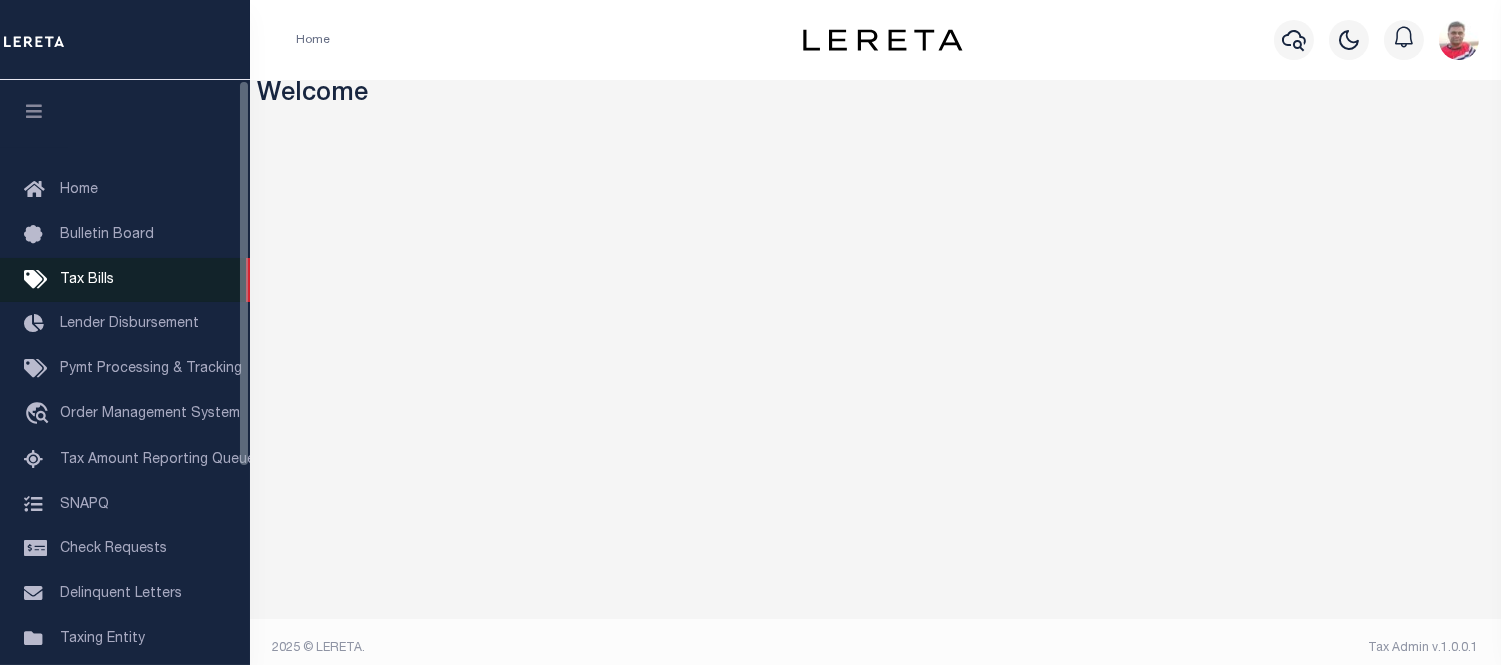 click on "Tax Bills" at bounding box center (87, 280) 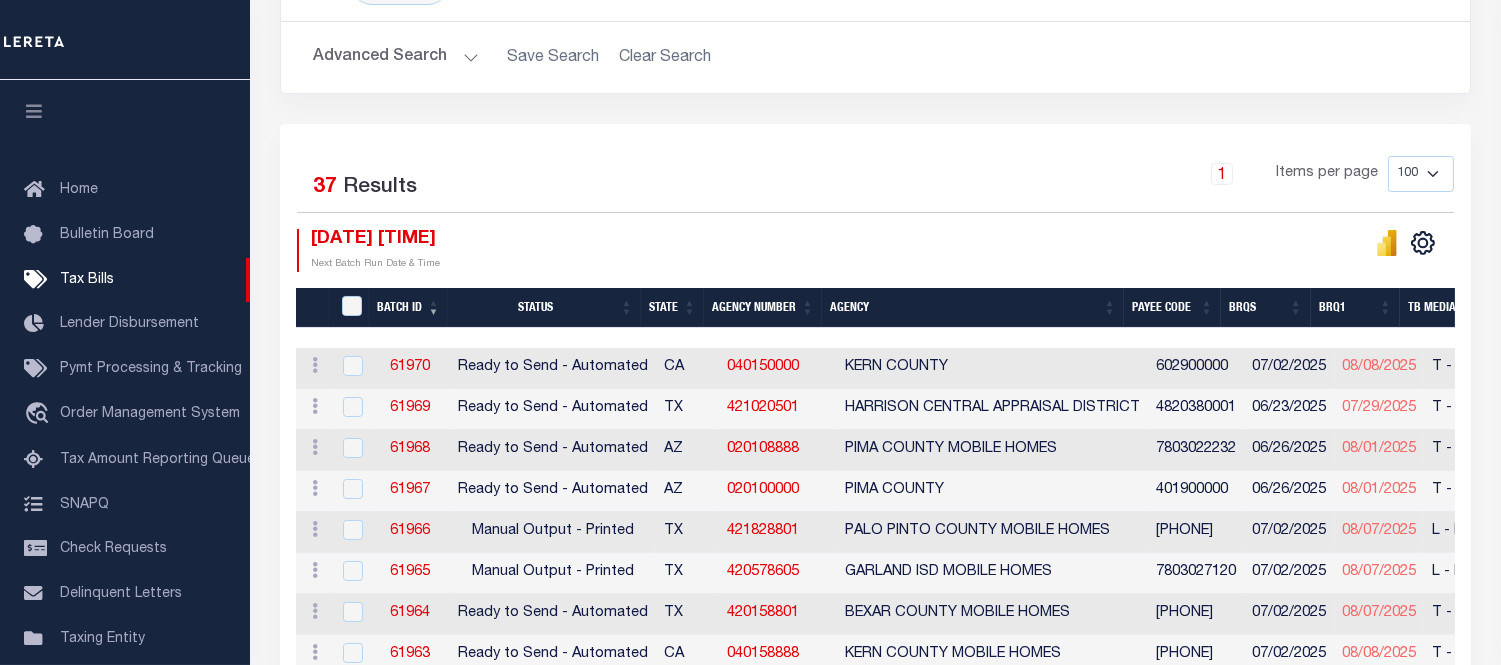 scroll, scrollTop: 111, scrollLeft: 0, axis: vertical 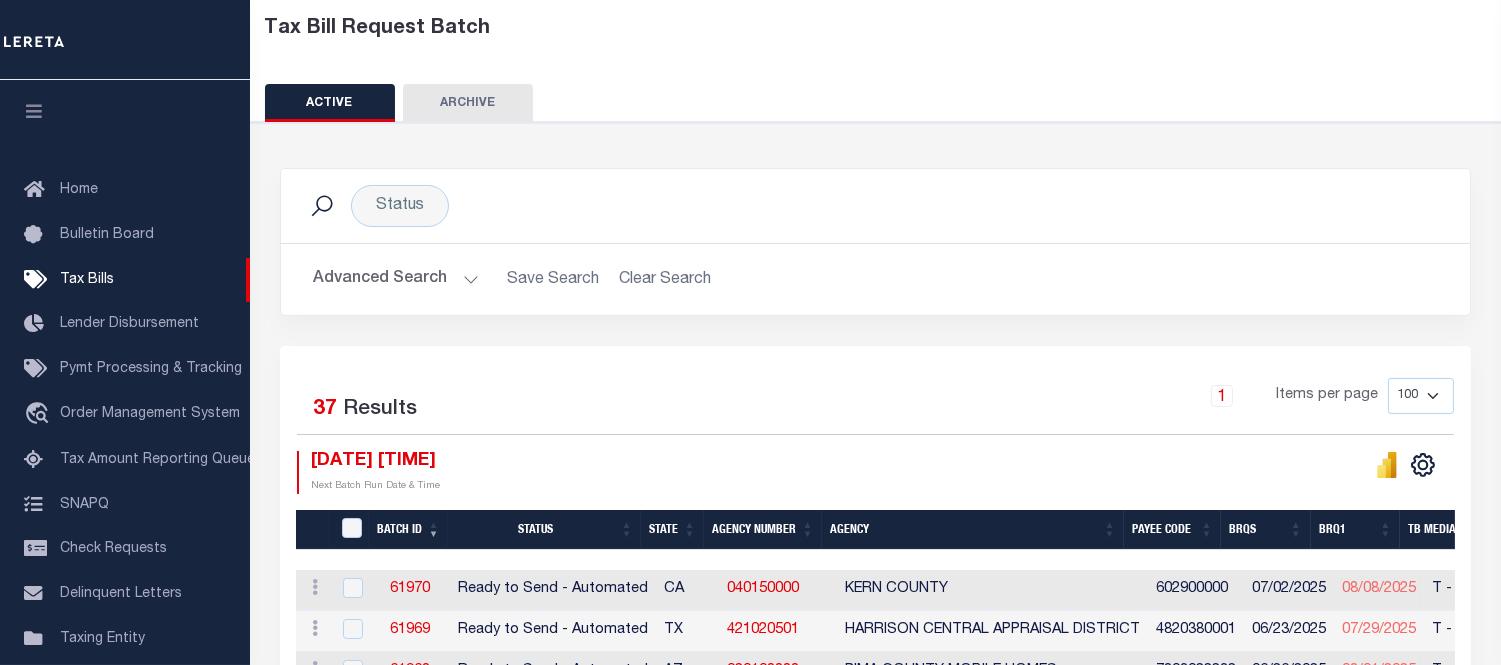click on "Advanced Search
Save Search Clear Search
TaxBillBatches_dynamictable_____DefaultSaveFilter" at bounding box center [875, 279] 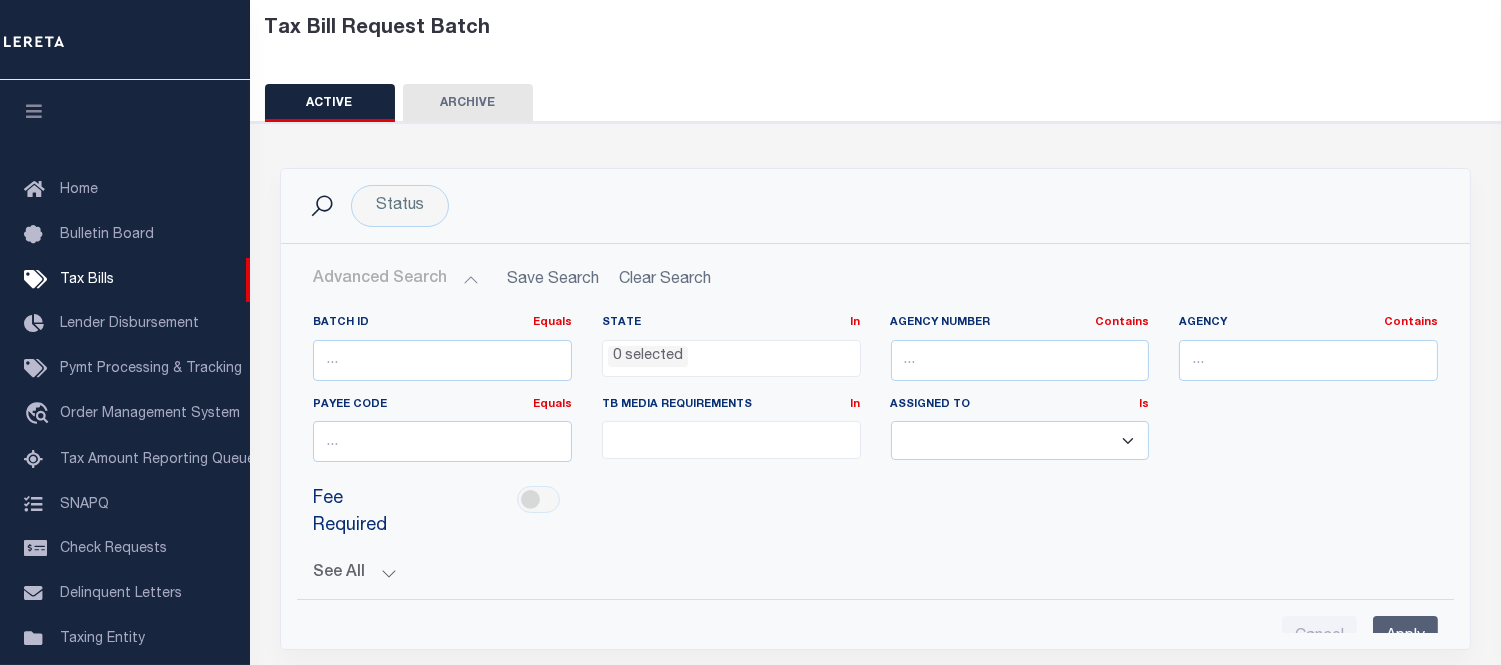 scroll, scrollTop: 333, scrollLeft: 0, axis: vertical 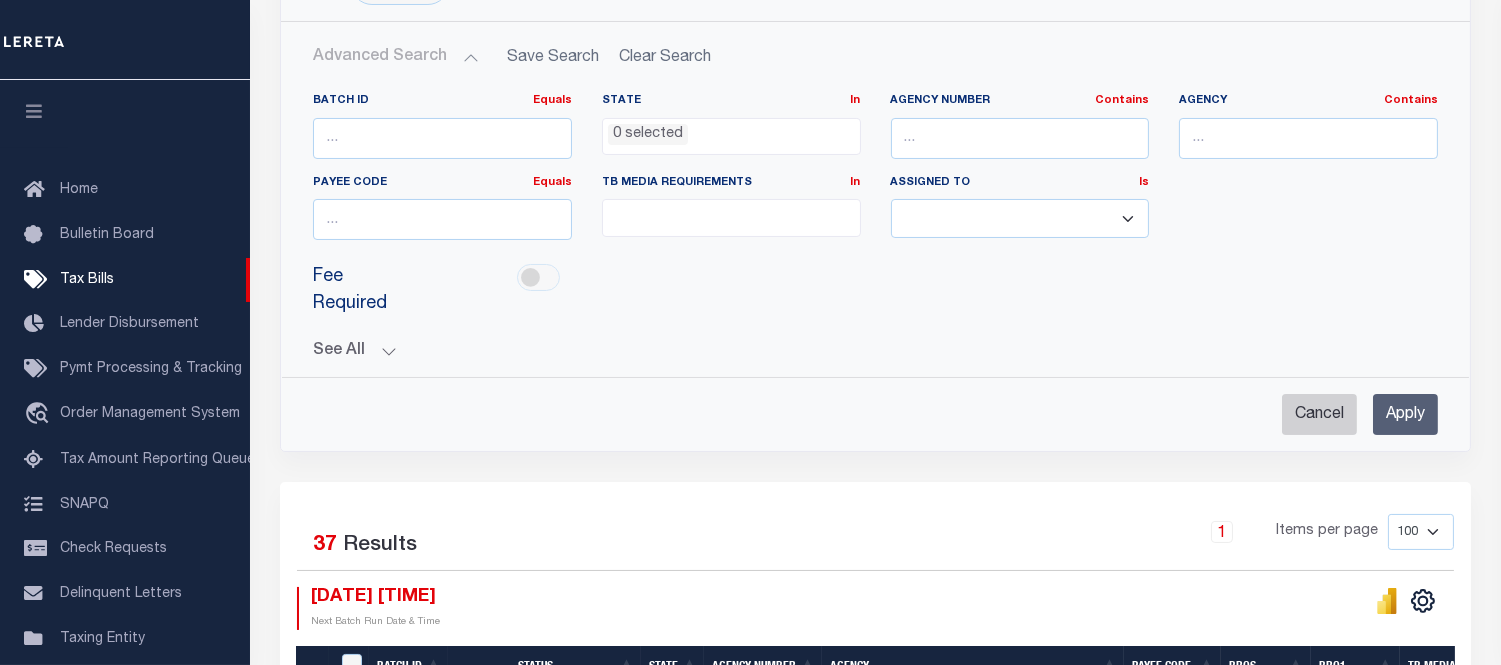 click on "Cancel" at bounding box center [1319, 414] 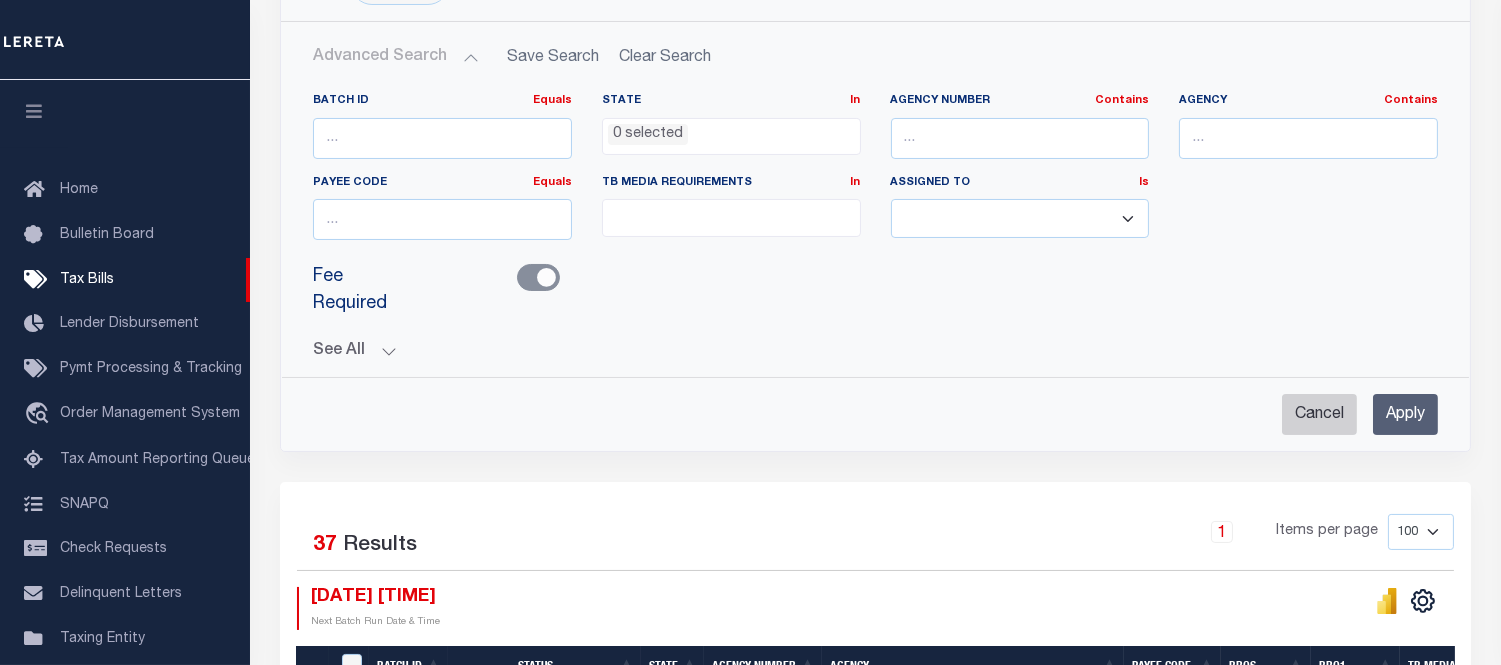 checkbox on "true" 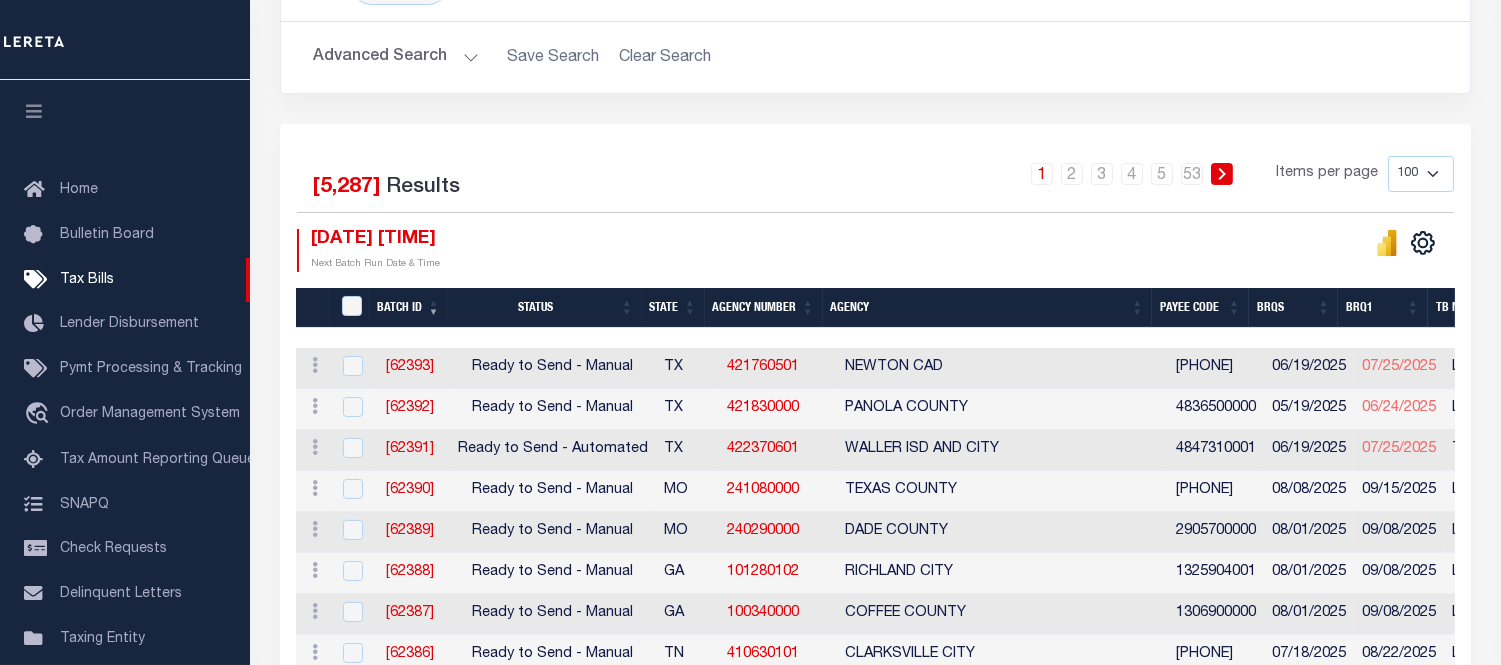 scroll, scrollTop: 0, scrollLeft: 0, axis: both 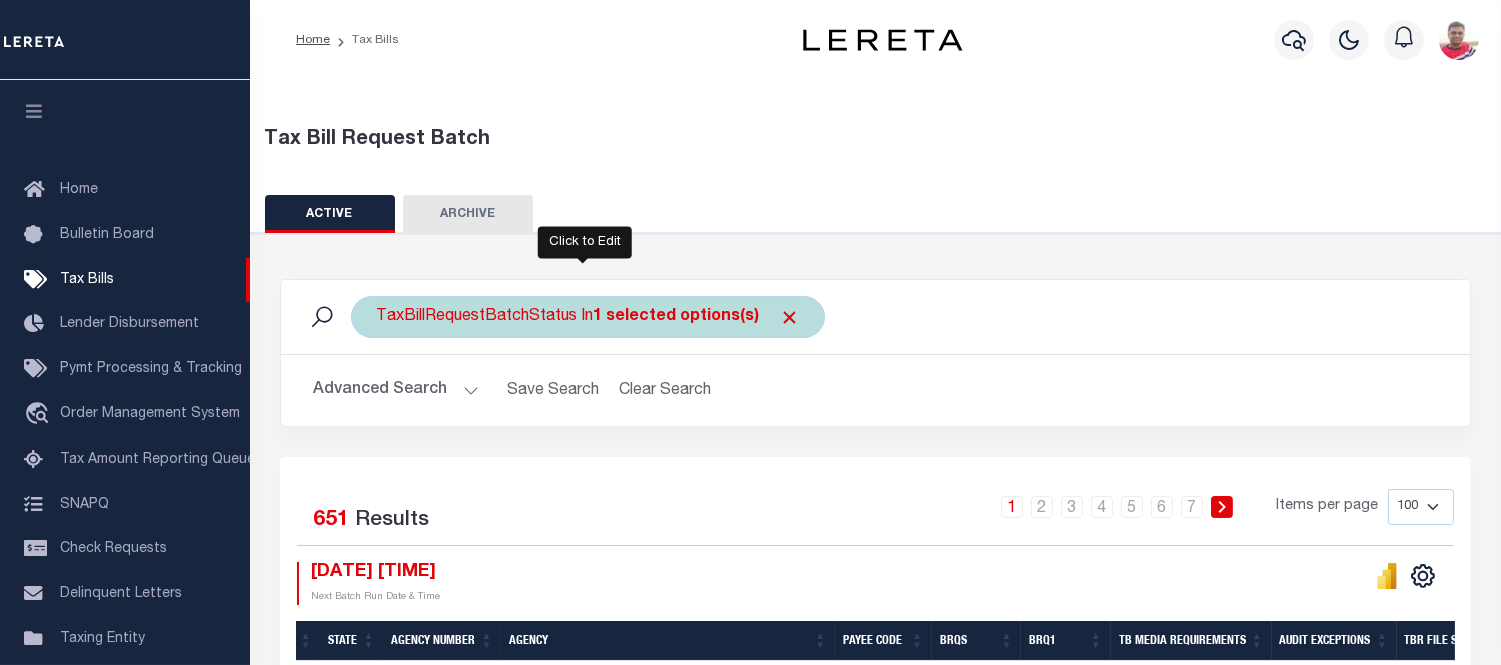click on "TaxBillRequestBatchStatus In  1 selected options(s)" at bounding box center [588, 317] 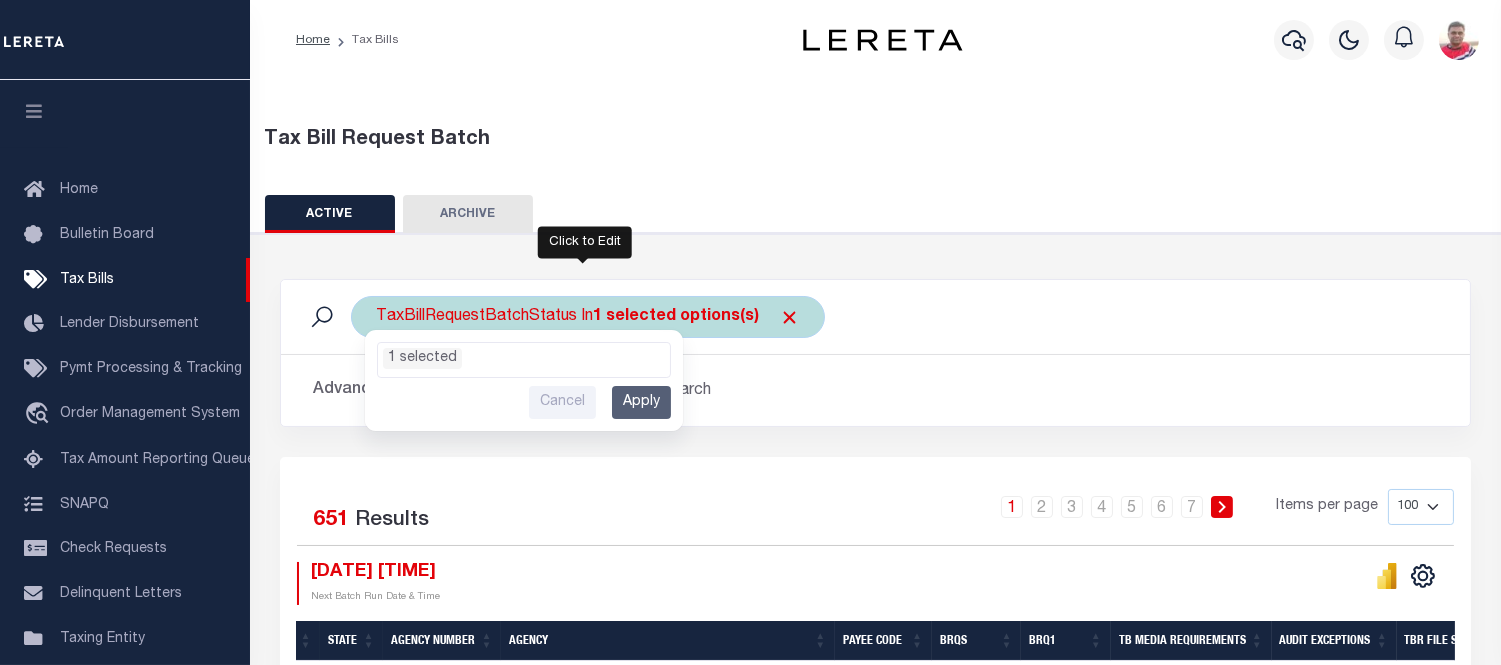 click on "1 selected" at bounding box center [524, 356] 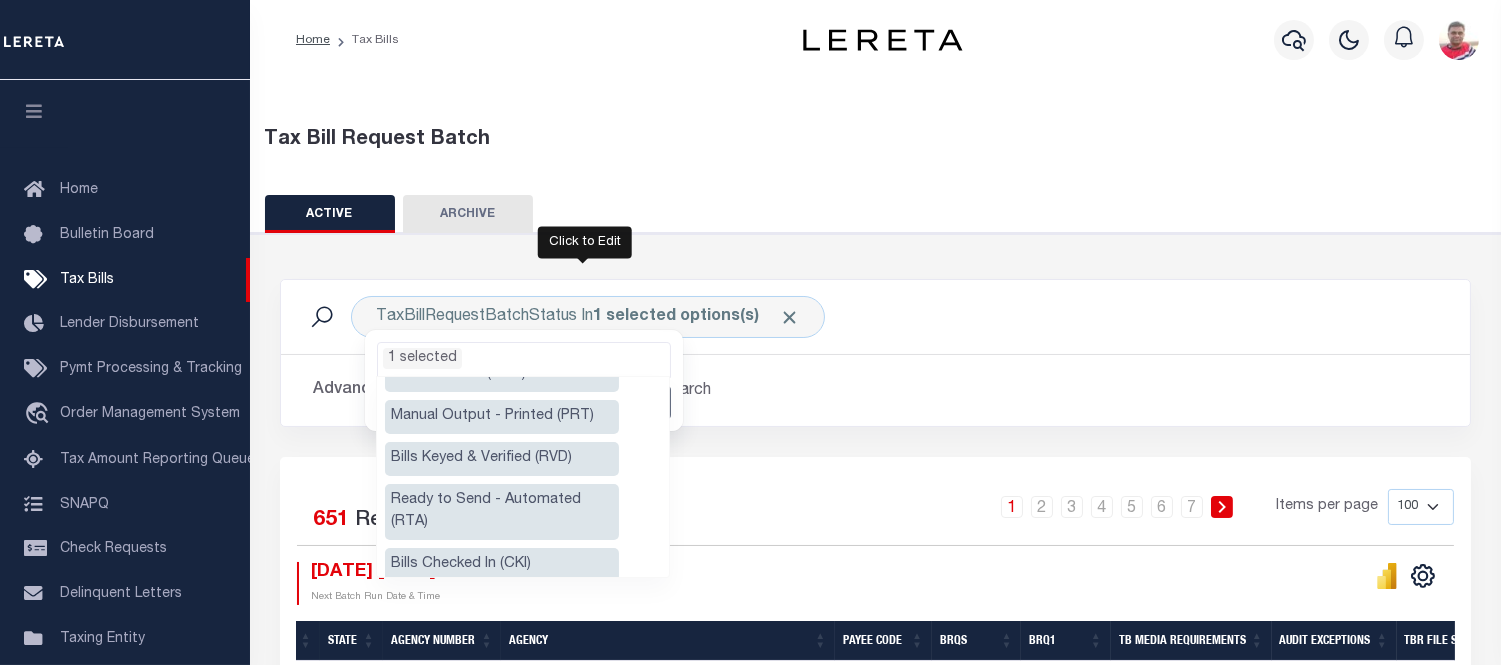 click on "Ready to Send - Automated (RTA)" at bounding box center [502, 512] 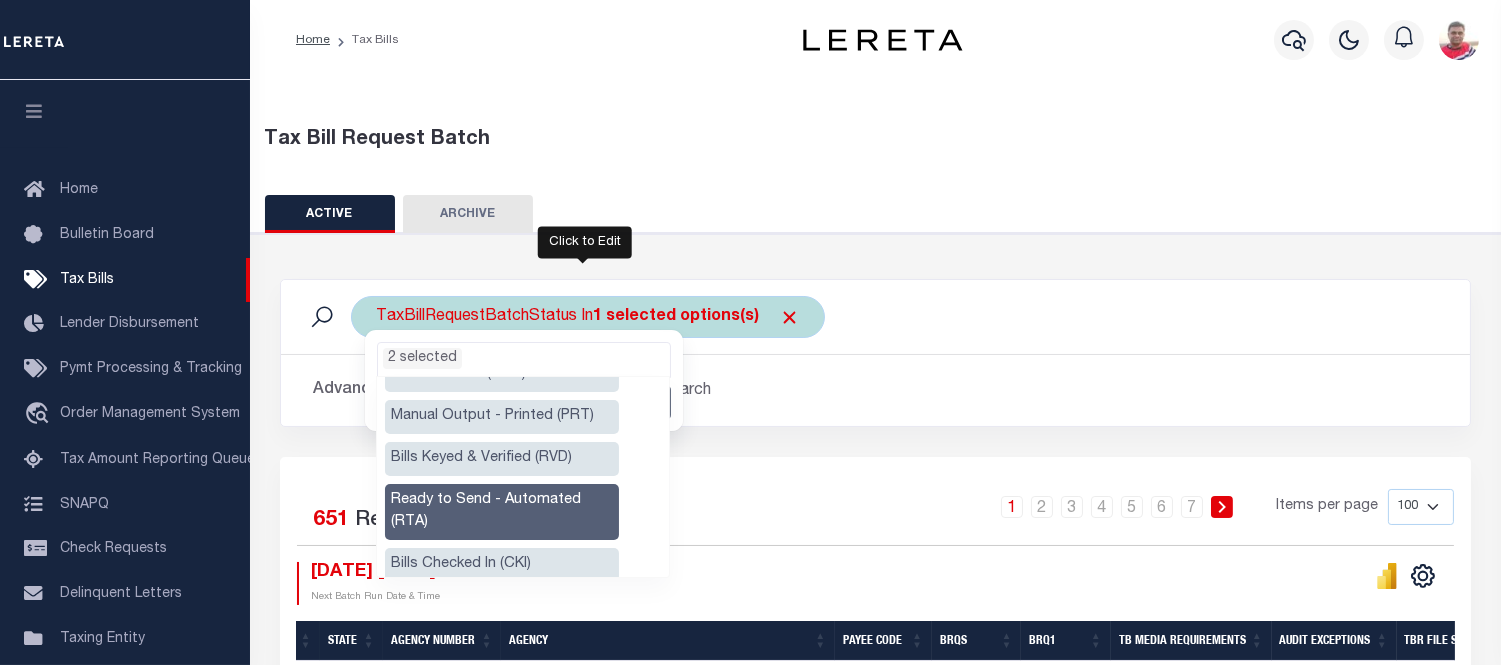 click on "TaxBillRequestBatchStatus In 1 selected options(s)
Ready to Send - Manual (RTS) Bill Request Sent (RST) Bills Received (RCD) Manual Output - Printed (PRT) Bills Keyed & Verified (RVD) Ready to Send - Automated (RTA) Bills Checked In (CKI) Request Rejected (REJ) Dup Bill Request Sent (DST) Bills Not Received (NRD) Request Followup (RFU) ETL Output Req'd (POR) Suppression Sent (SST) Not Required (NRQ) 2 selected
Cancel Apply" at bounding box center (588, 317) 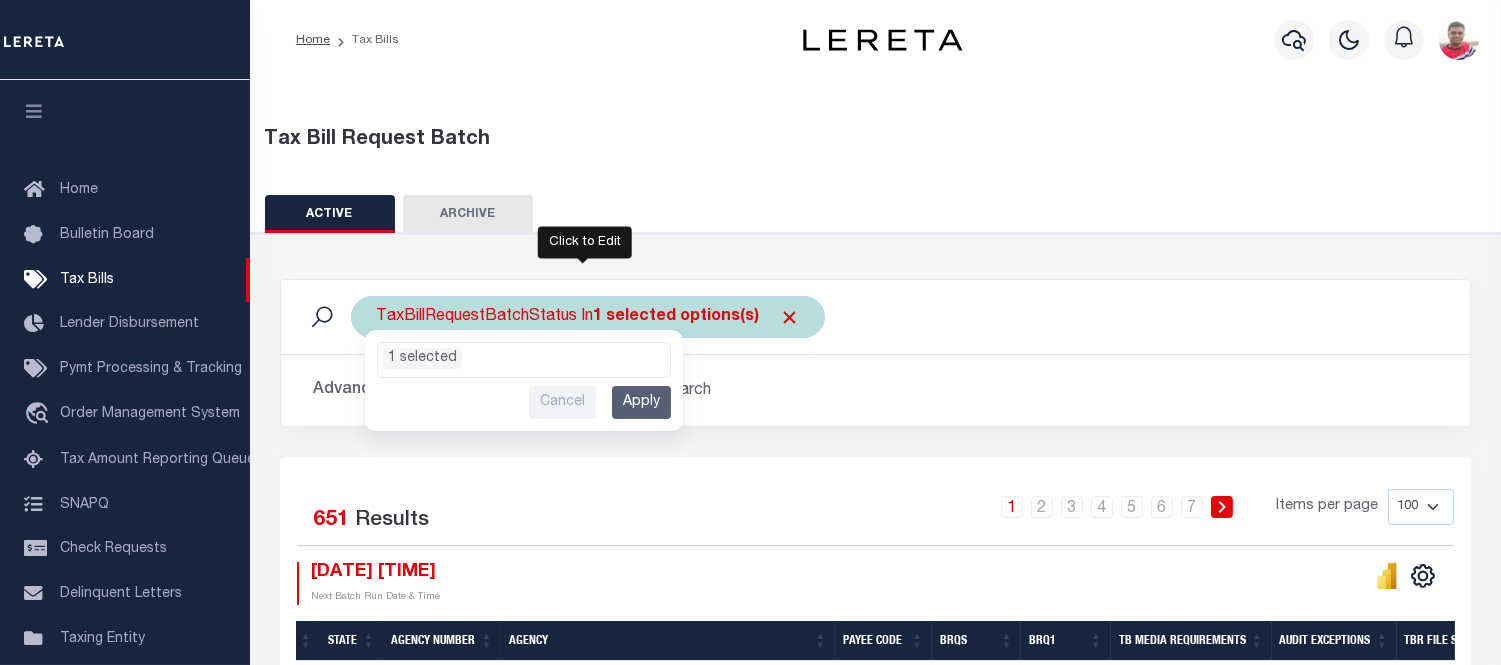 drag, startPoint x: 641, startPoint y: 402, endPoint x: 487, endPoint y: 311, distance: 178.87706 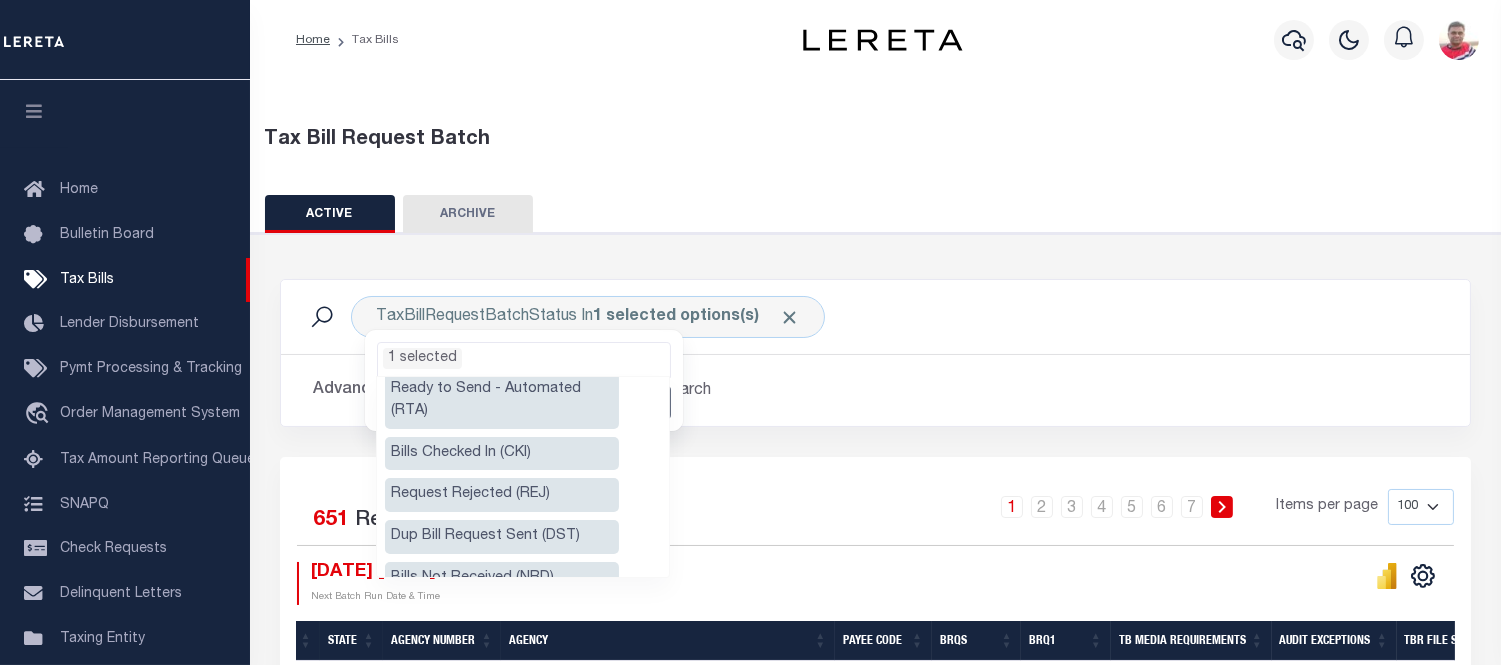 click on "Ready to Send - Automated (RTA)" at bounding box center [502, 401] 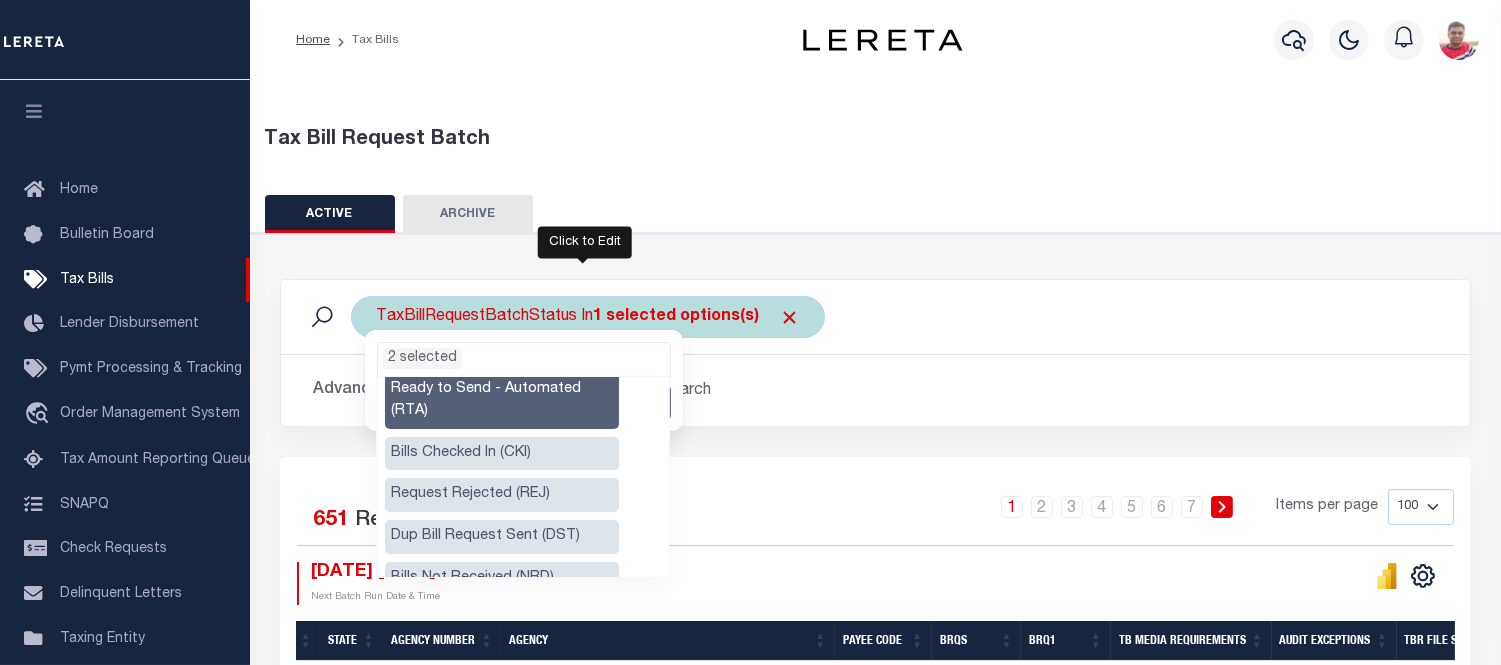 click on "2 selected" at bounding box center [524, 356] 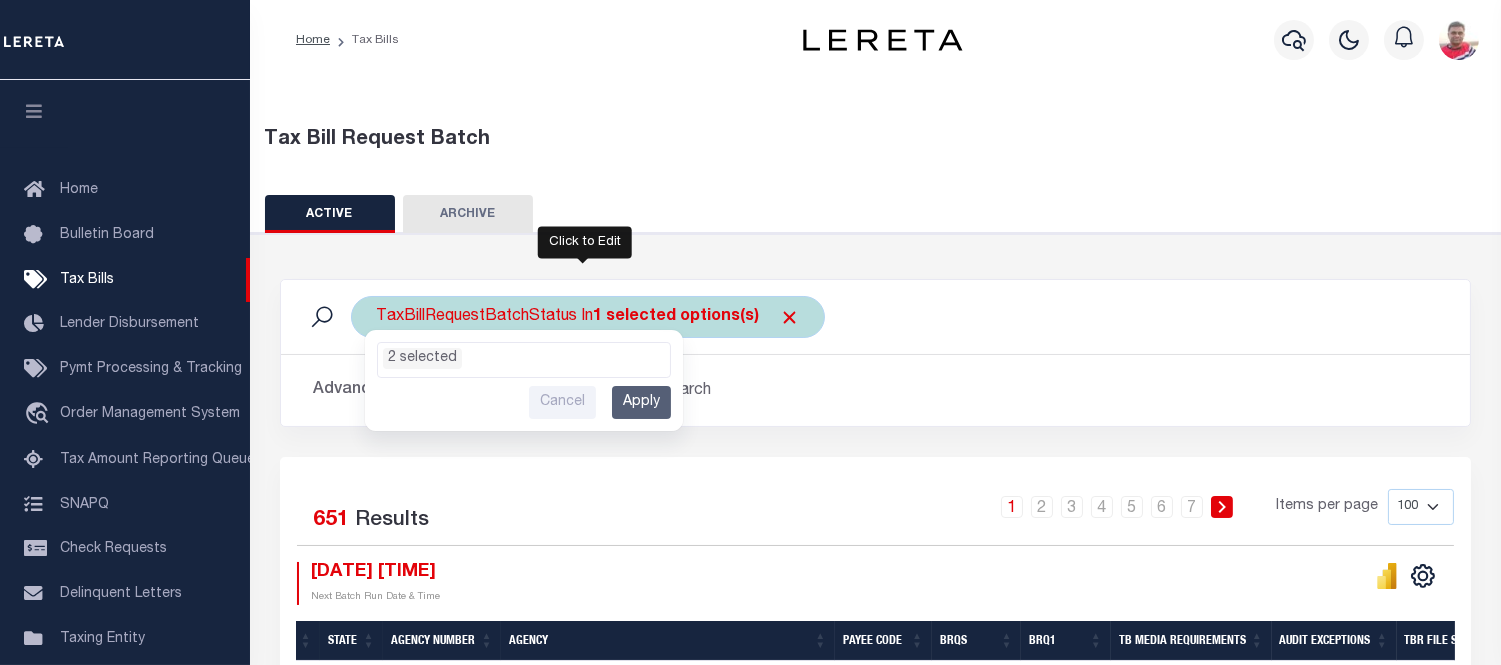 click on "Apply" at bounding box center (641, 402) 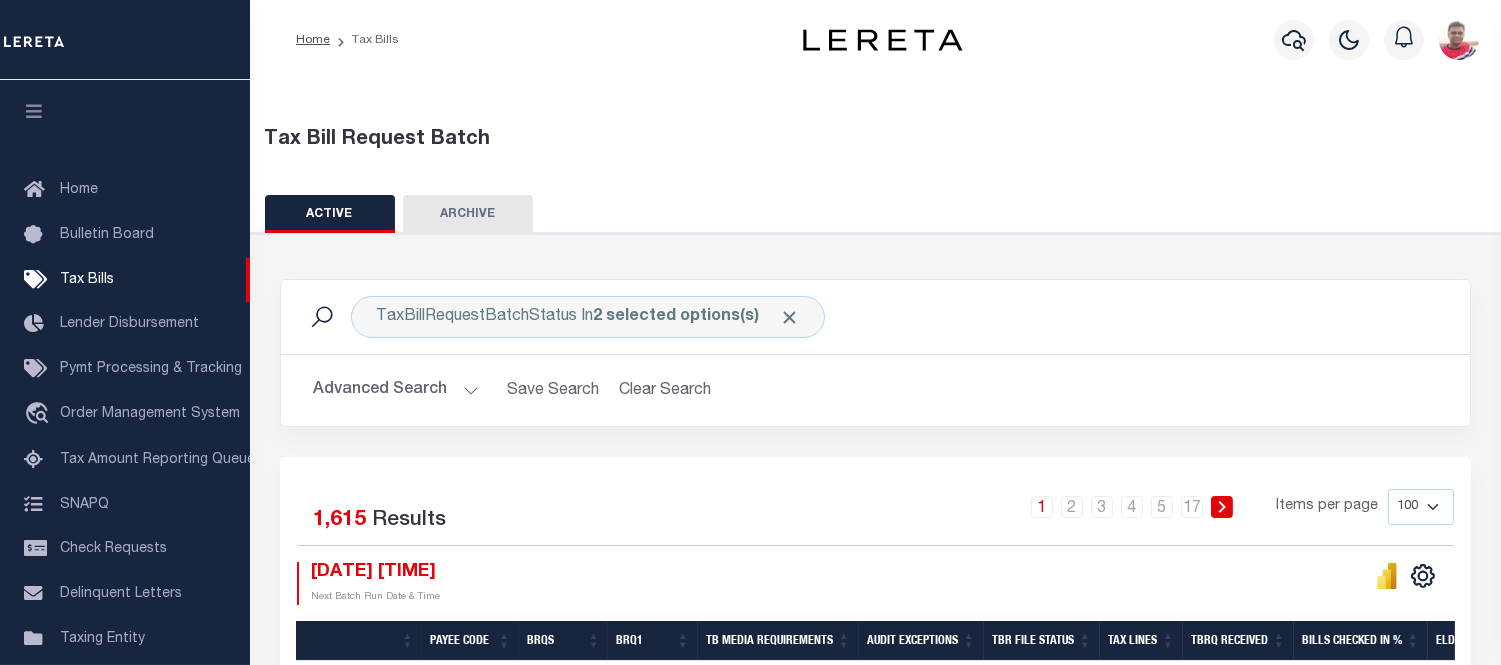 click on "Advanced Search" at bounding box center [396, 390] 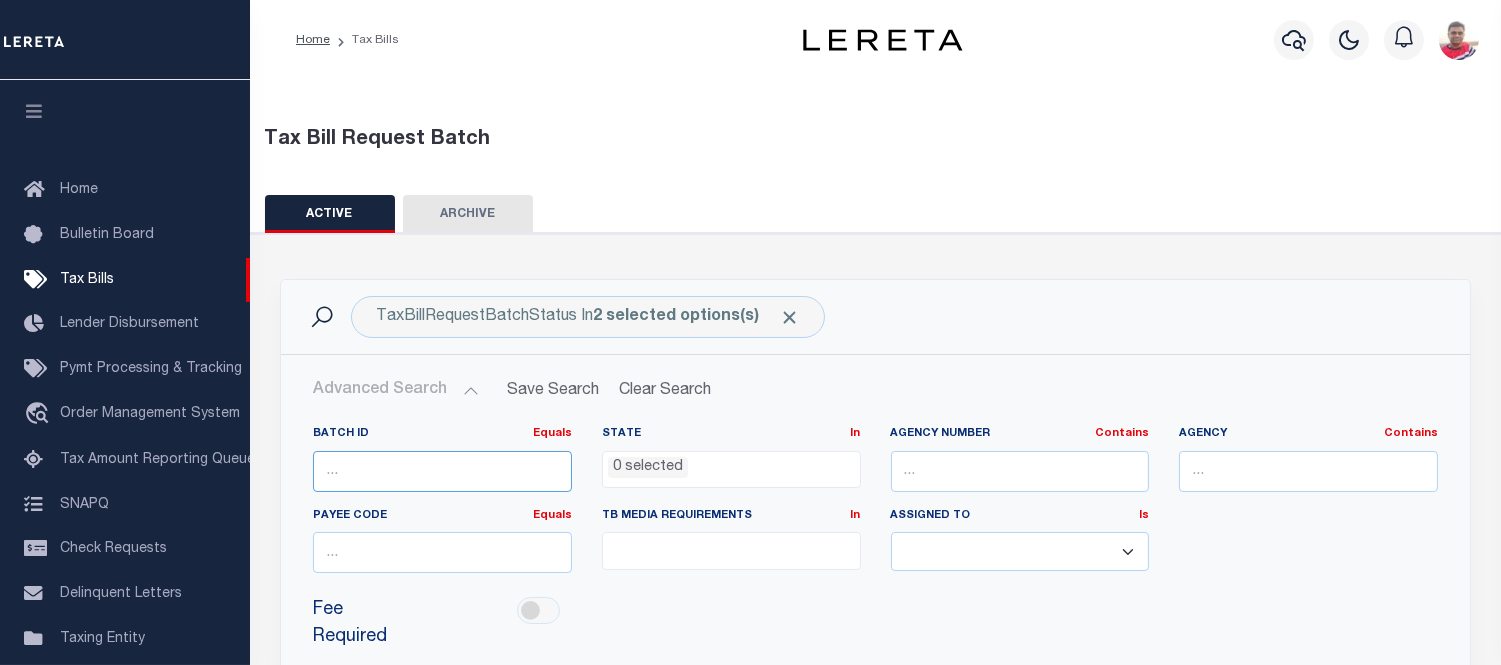 click at bounding box center (442, 471) 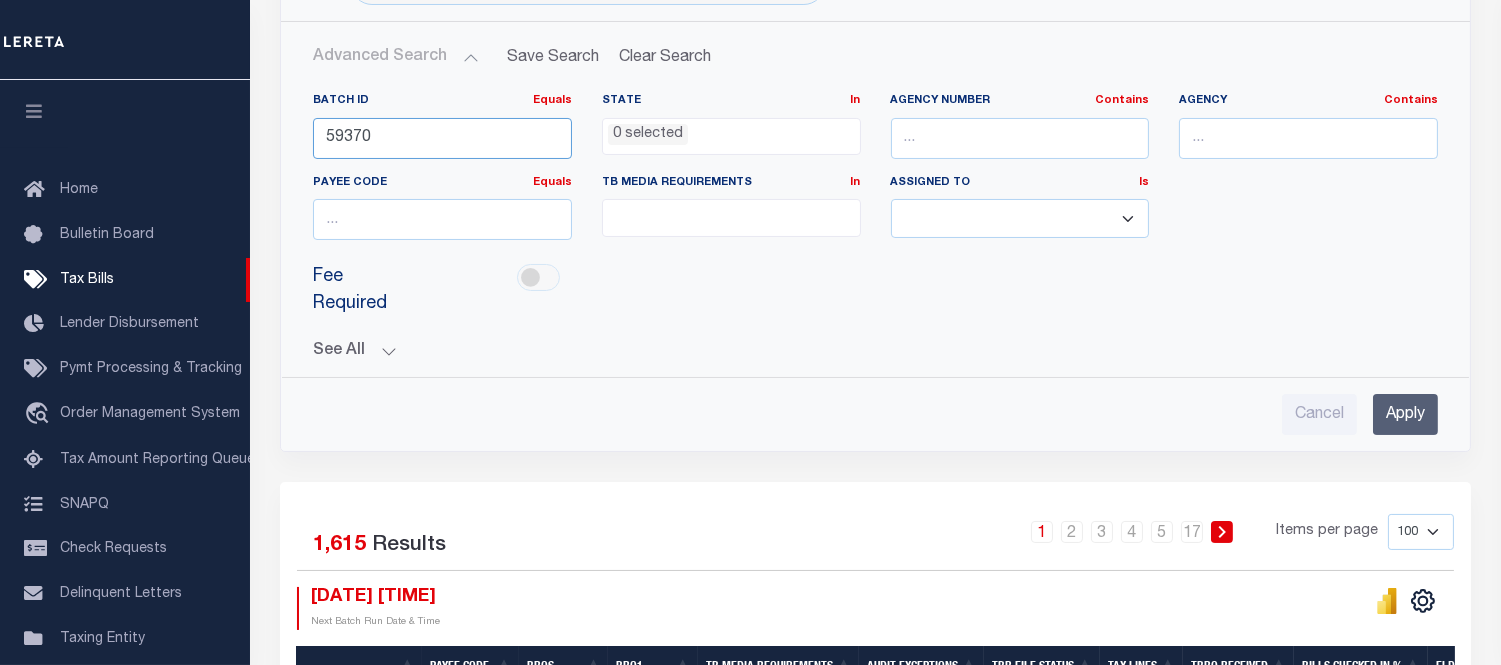 type on "59370" 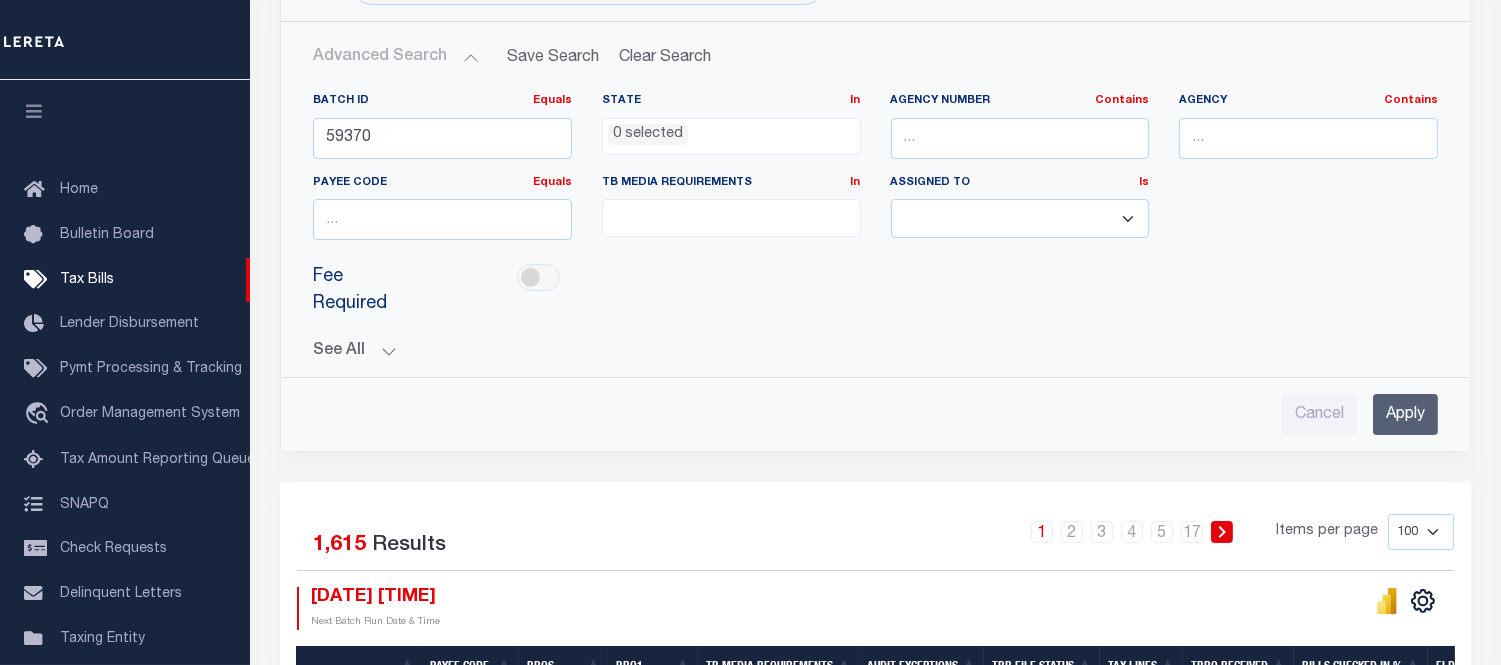 click on "Apply" at bounding box center (1405, 414) 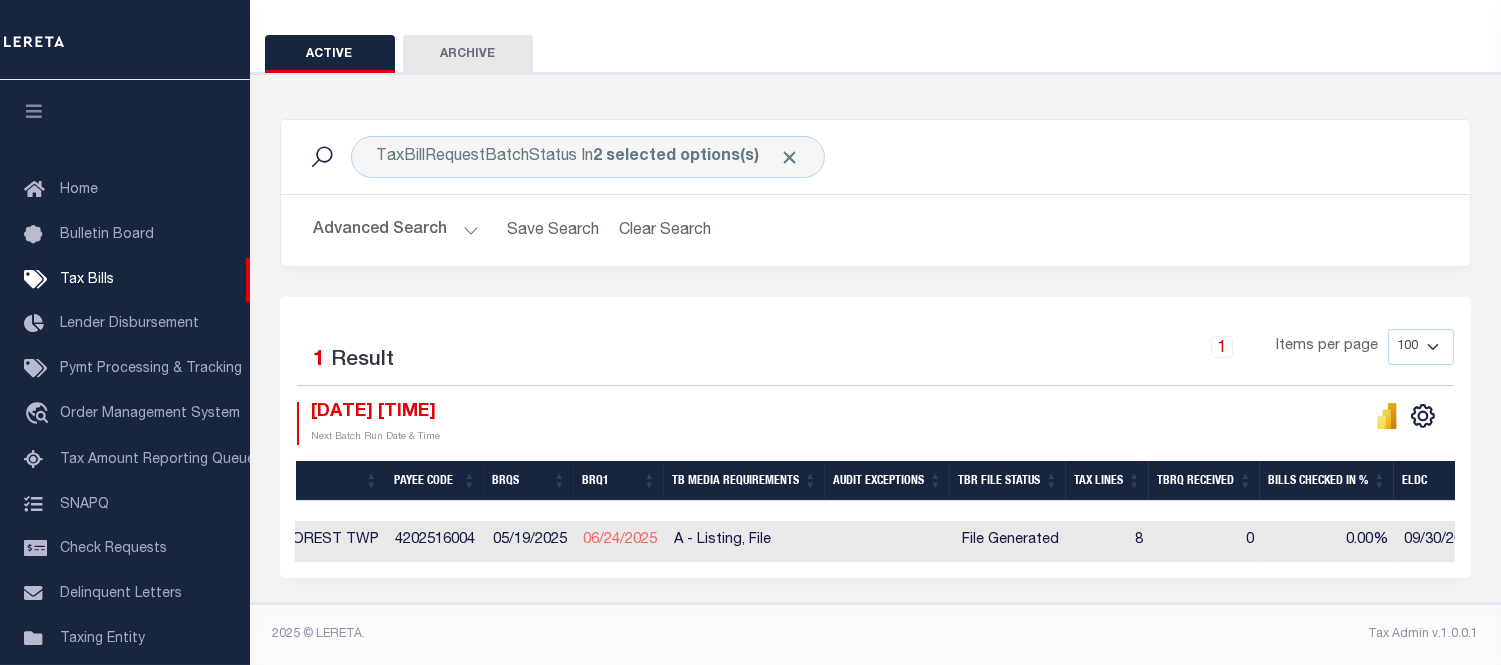 scroll, scrollTop: 0, scrollLeft: 841, axis: horizontal 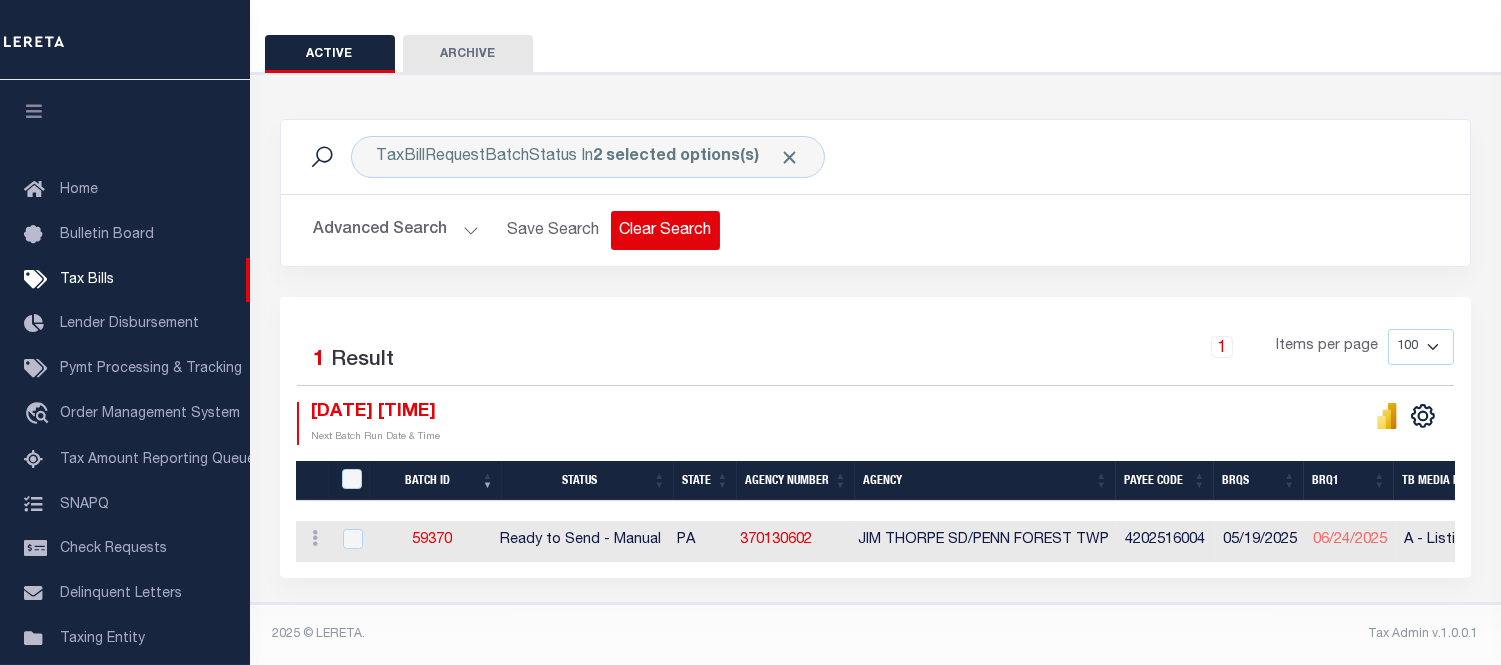 click on "Clear Search" at bounding box center [665, 230] 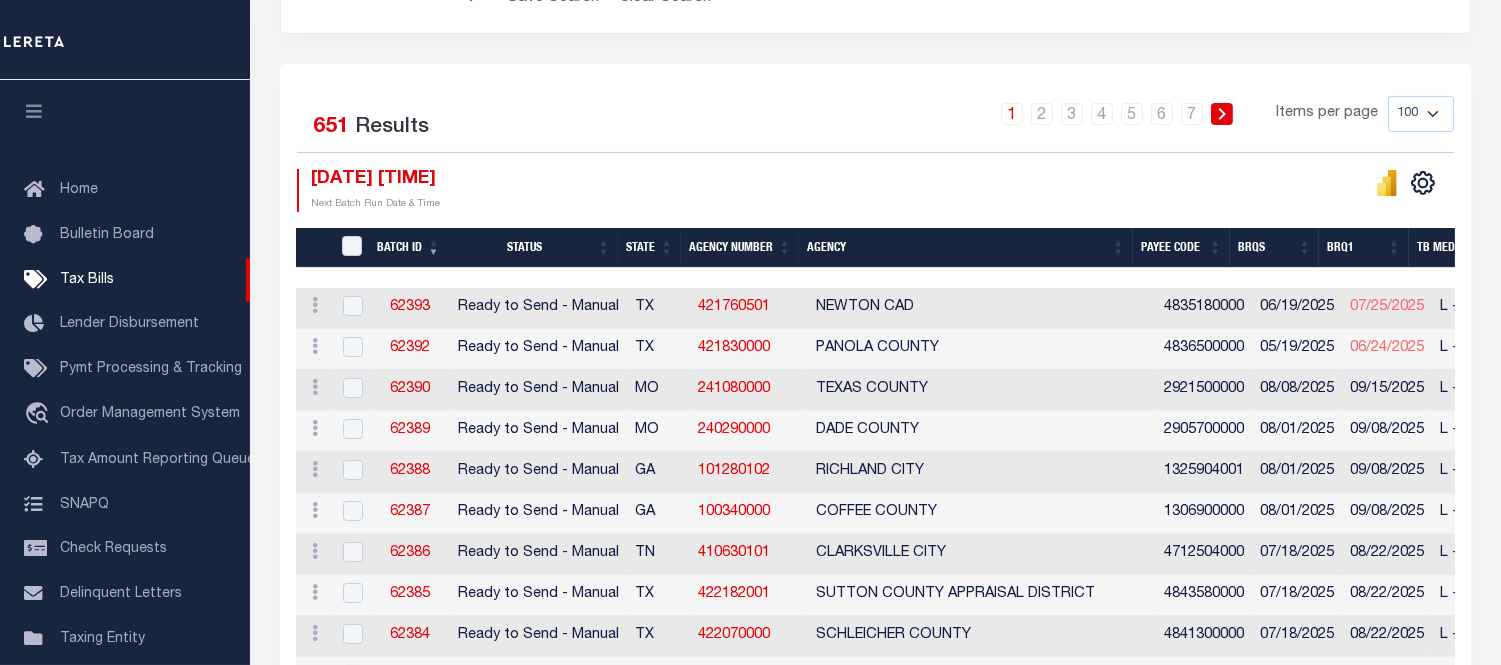 scroll, scrollTop: 171, scrollLeft: 0, axis: vertical 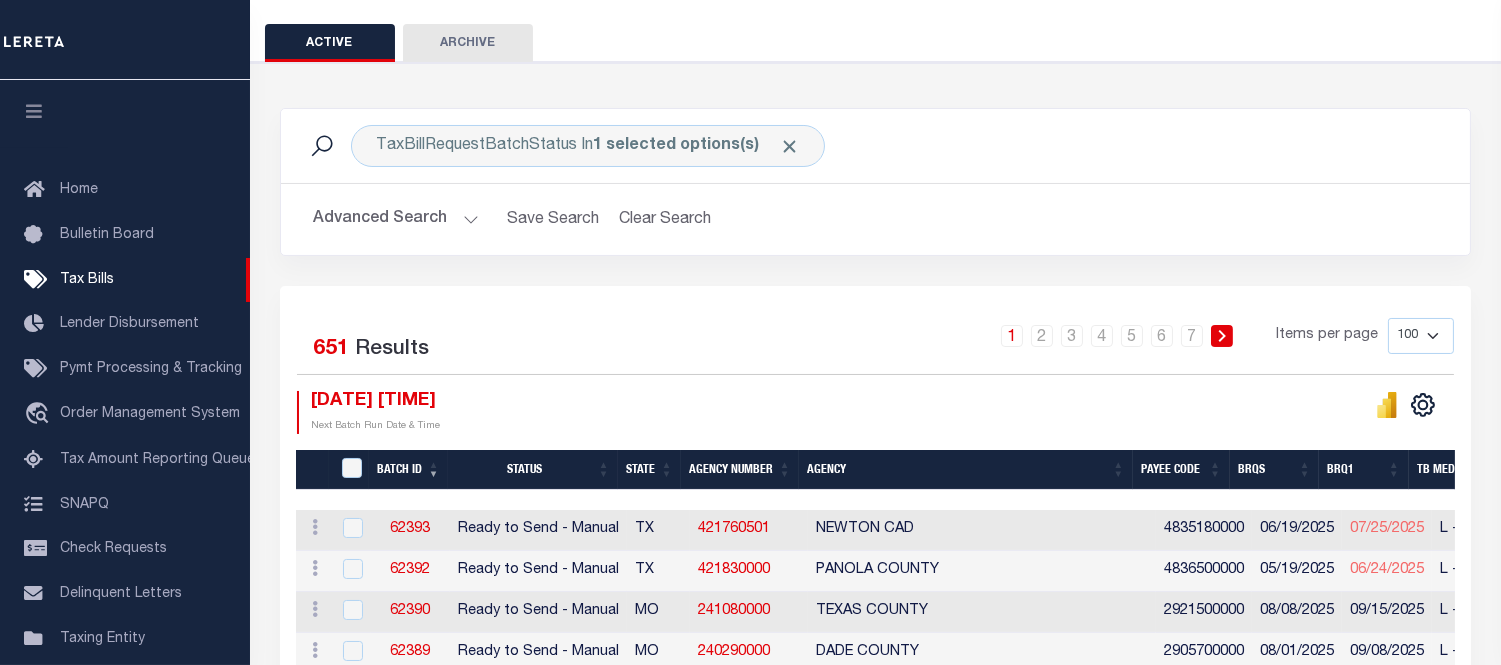 click on "Advanced Search" at bounding box center (396, 219) 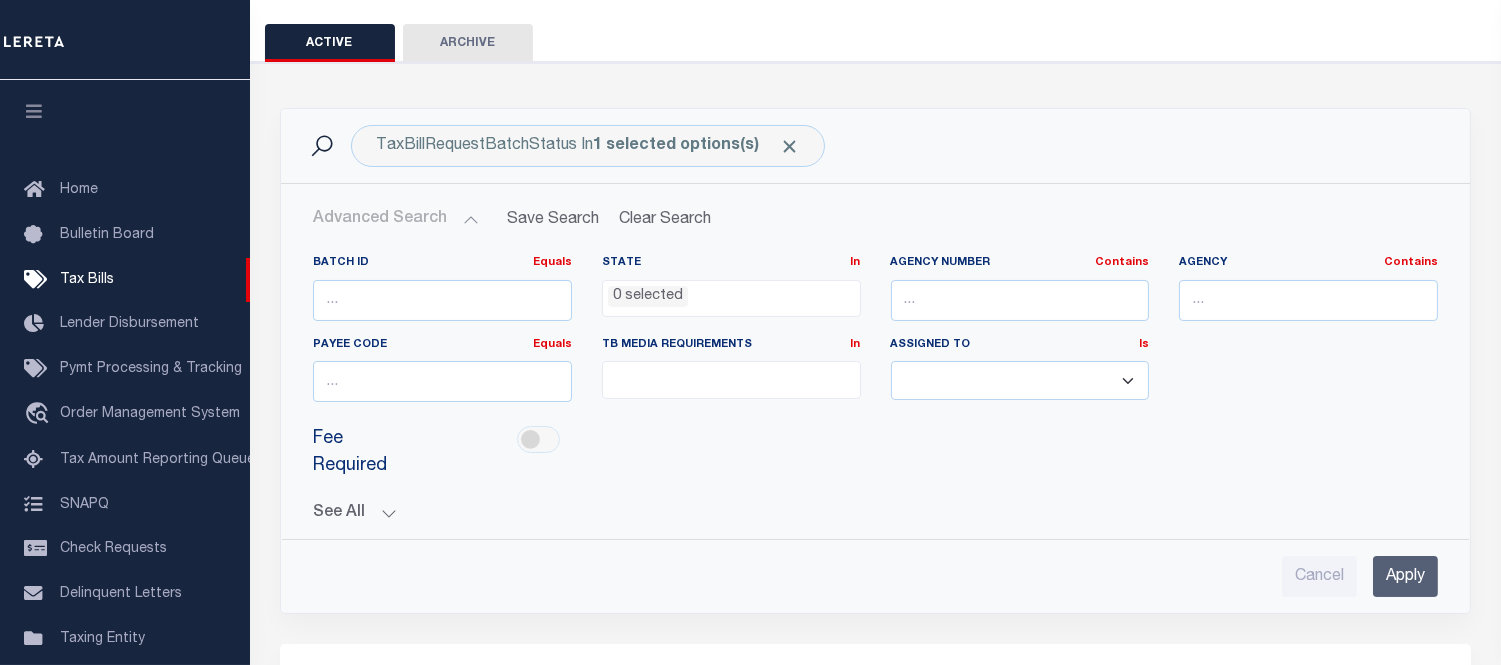 click at bounding box center [731, 375] 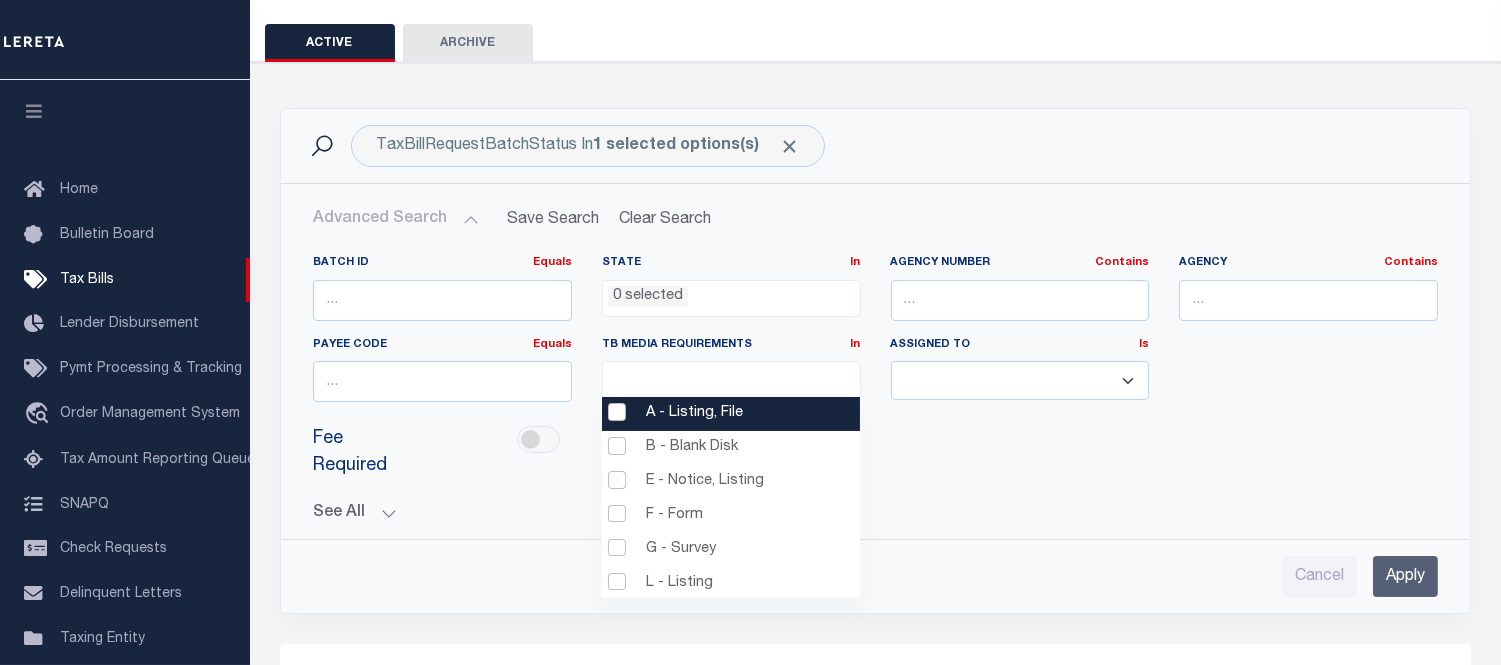 click on "A - Listing, File" at bounding box center (730, 414) 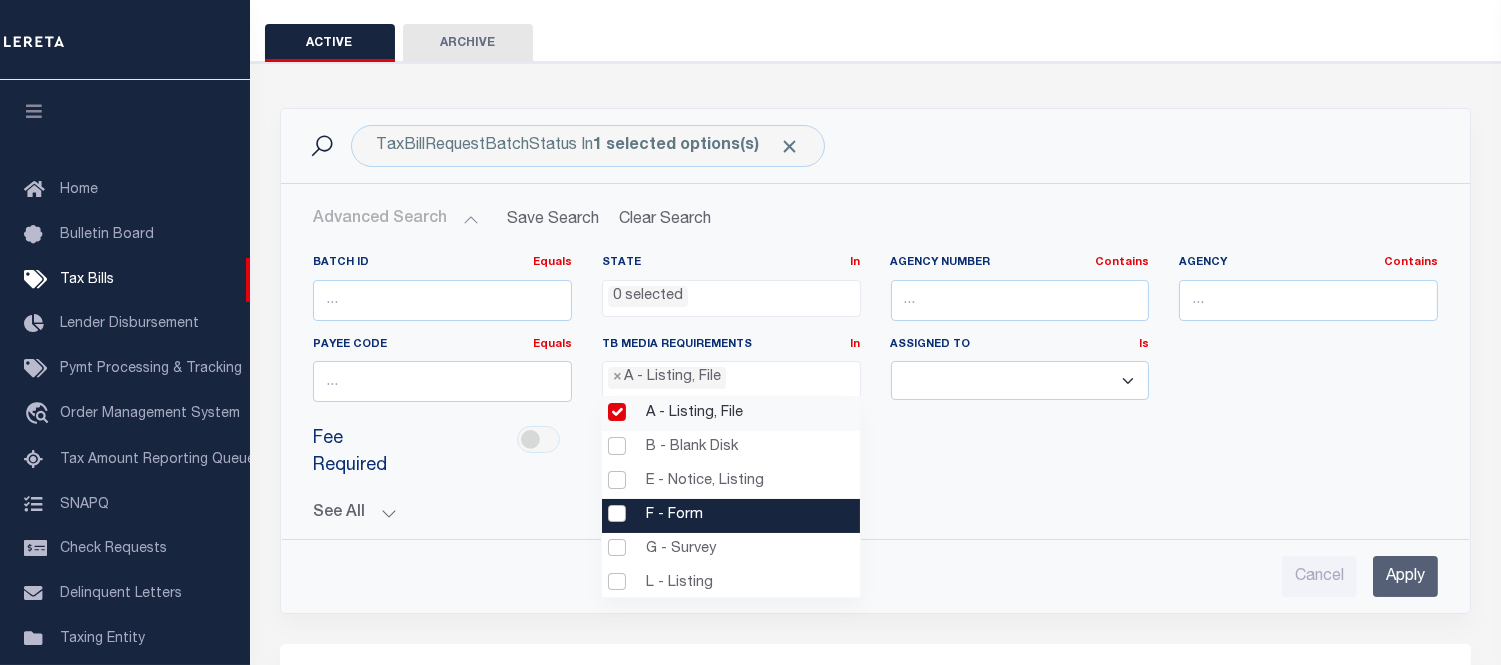 scroll, scrollTop: 104, scrollLeft: 0, axis: vertical 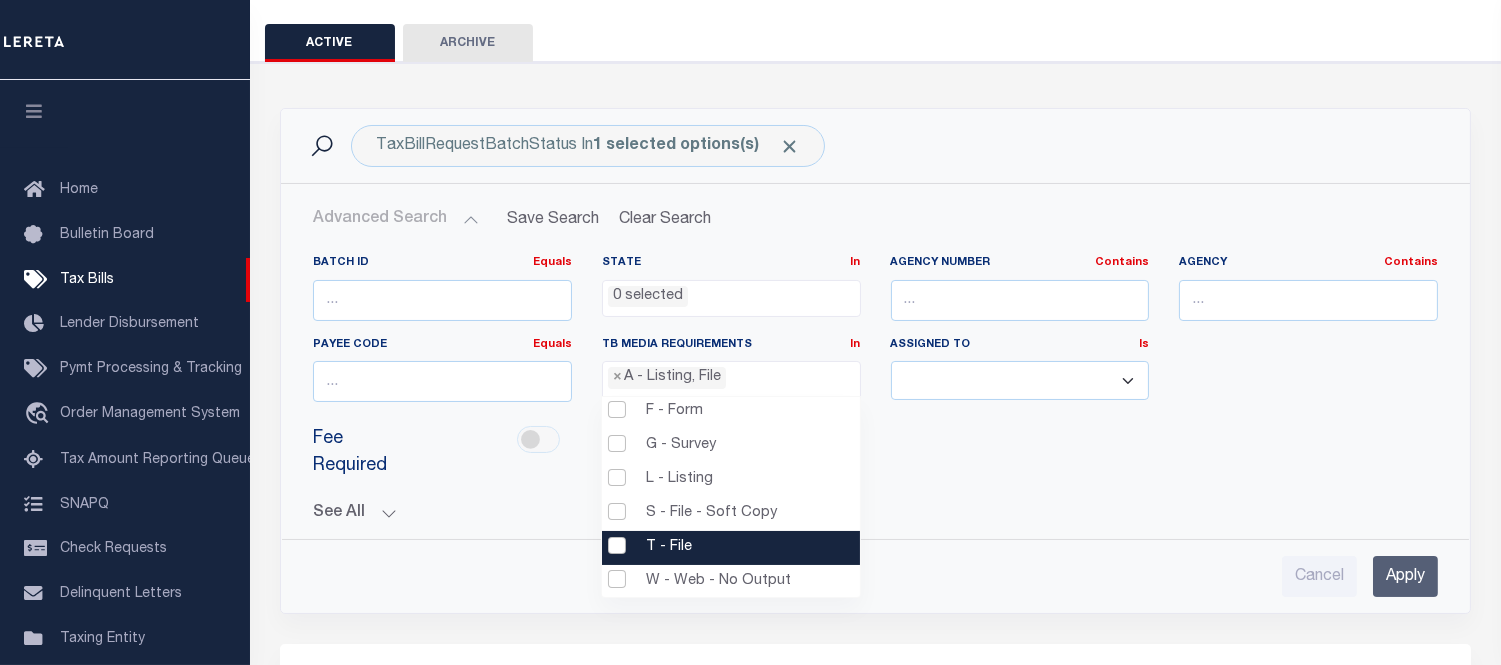 click on "T - File" at bounding box center (730, 548) 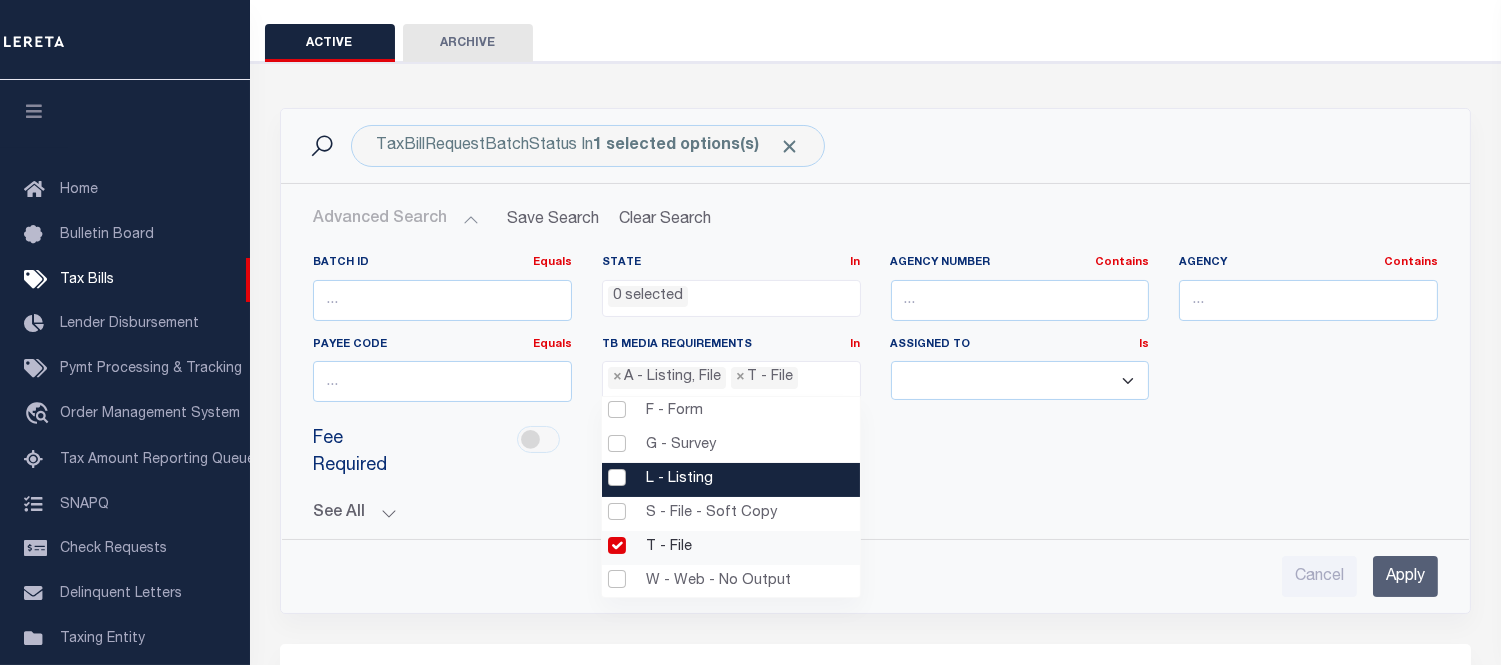 click on "See All" at bounding box center (875, 513) 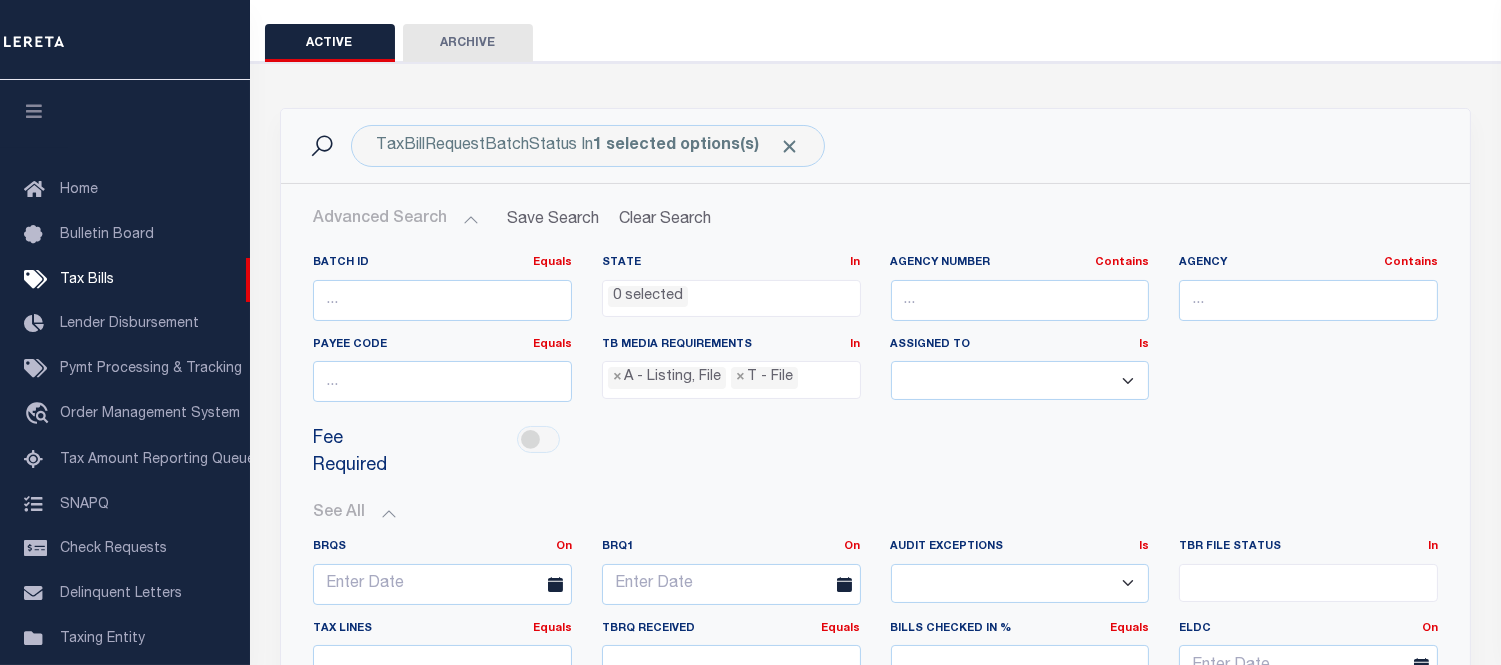 click on "× A - Listing, File × T - File" at bounding box center [731, 380] 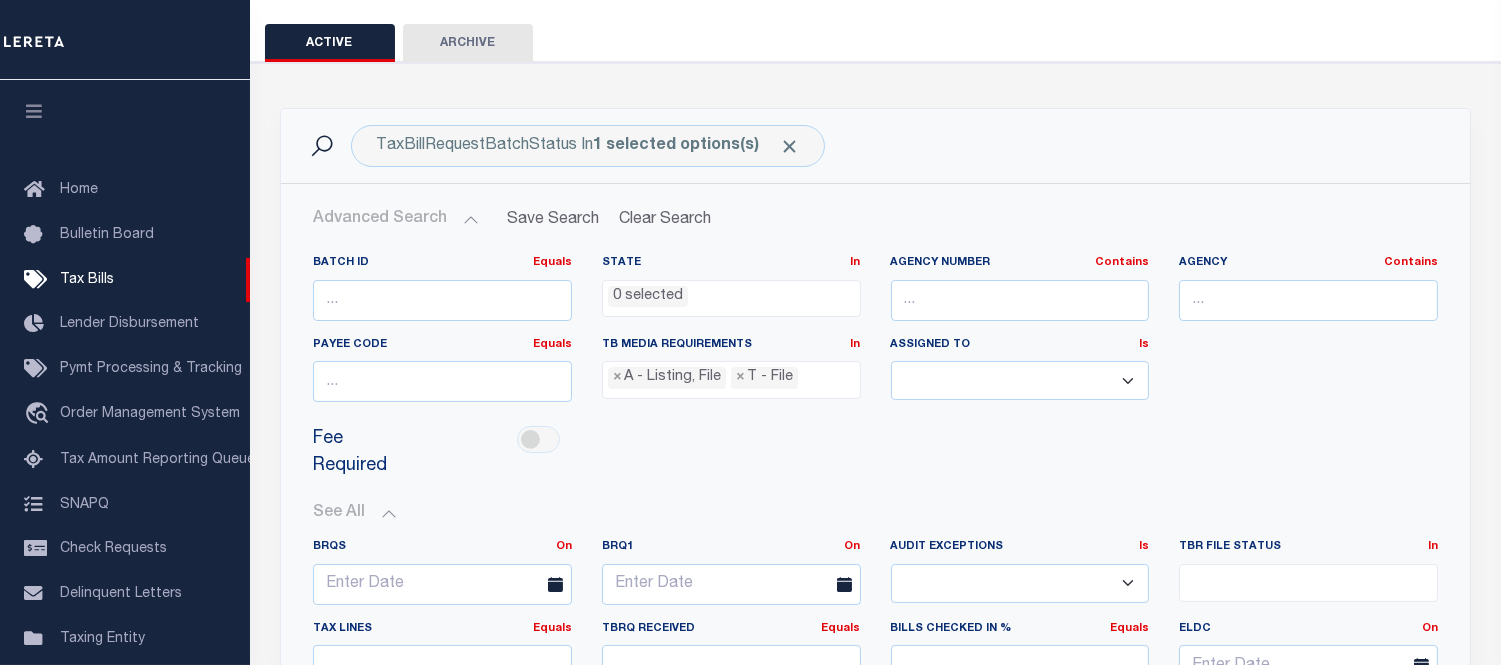 click on "Fee Required" at bounding box center [875, 453] 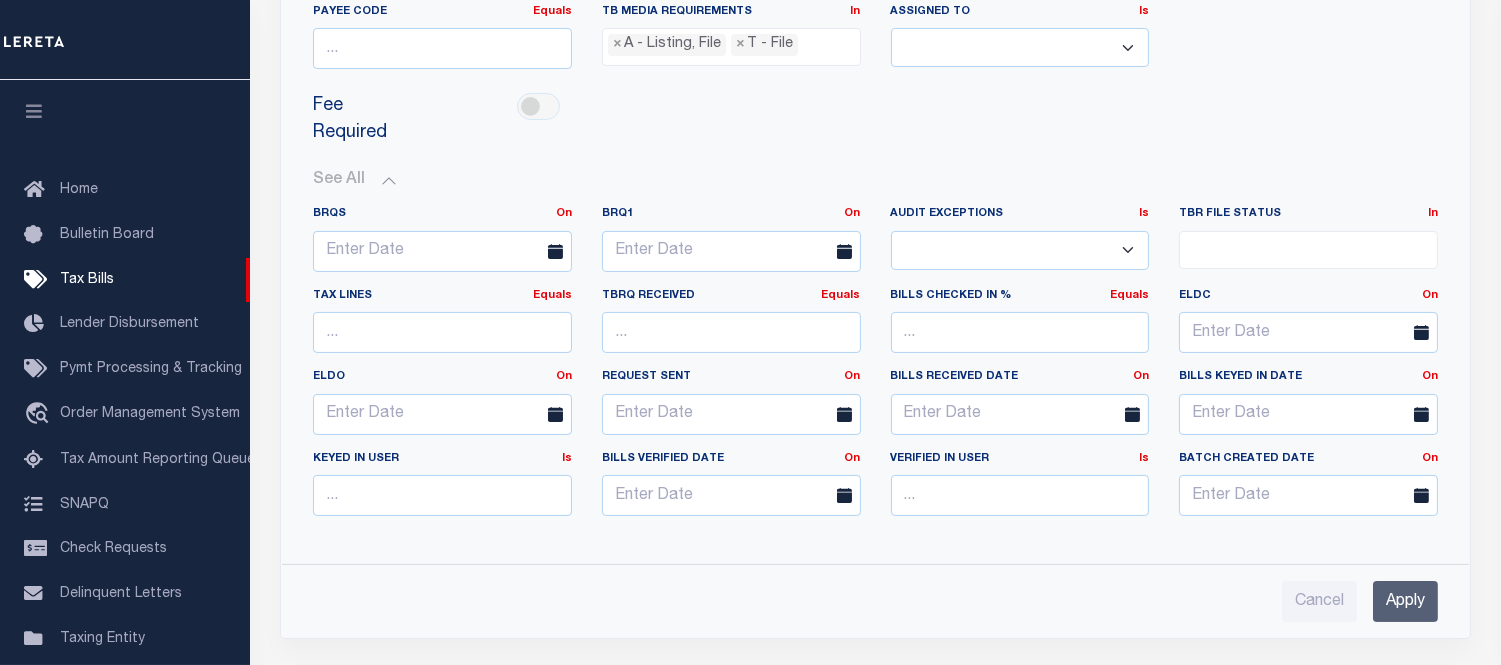drag, startPoint x: 1423, startPoint y: 571, endPoint x: 932, endPoint y: 493, distance: 497.15692 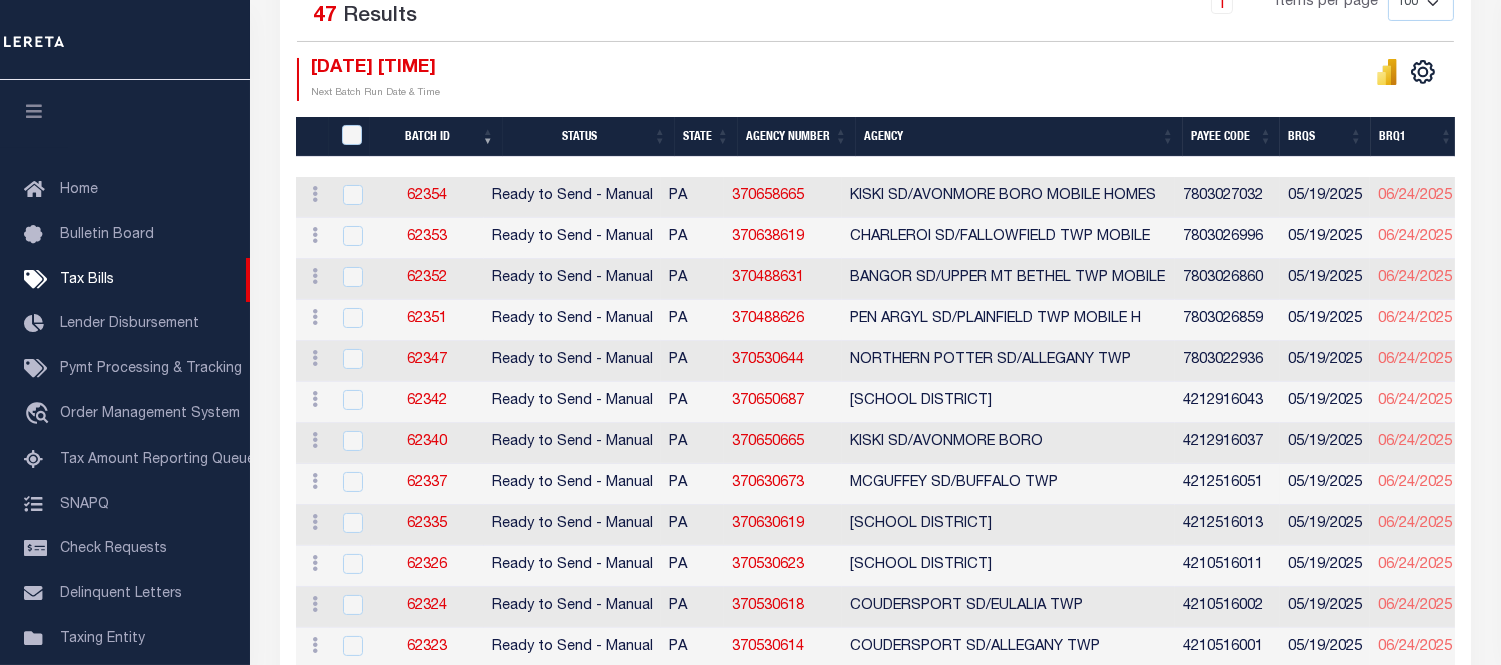 scroll, scrollTop: 503, scrollLeft: 0, axis: vertical 